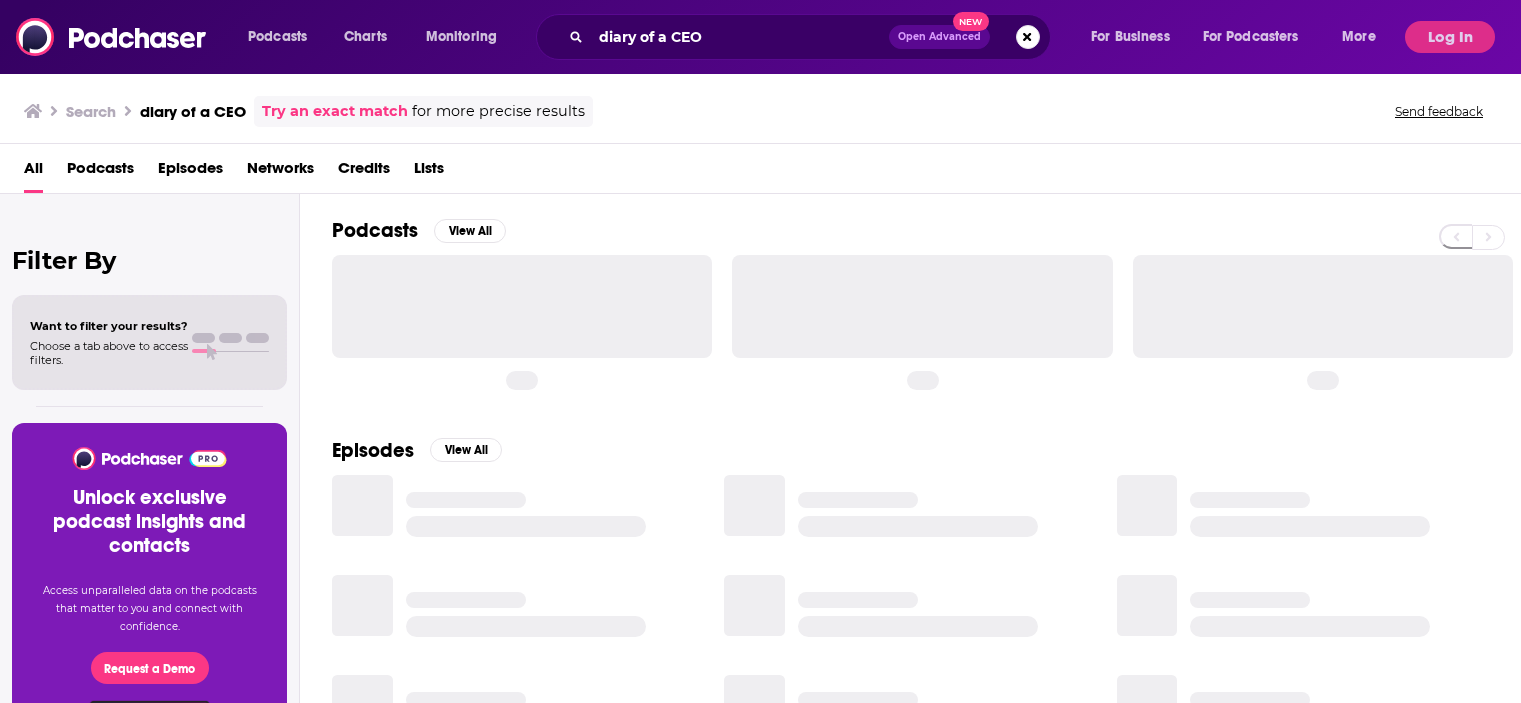 scroll, scrollTop: 0, scrollLeft: 0, axis: both 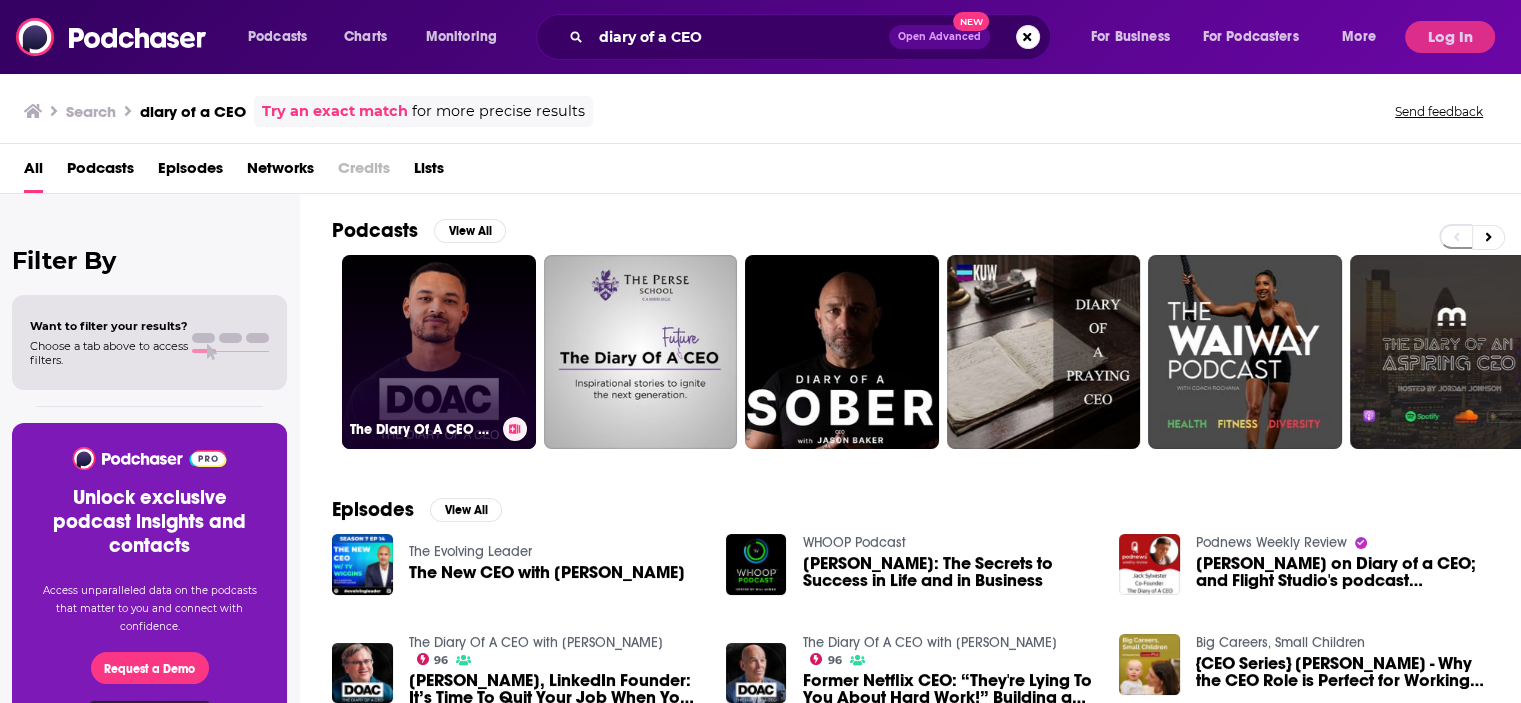 click on "The Diary Of A CEO with [PERSON_NAME]" at bounding box center (439, 352) 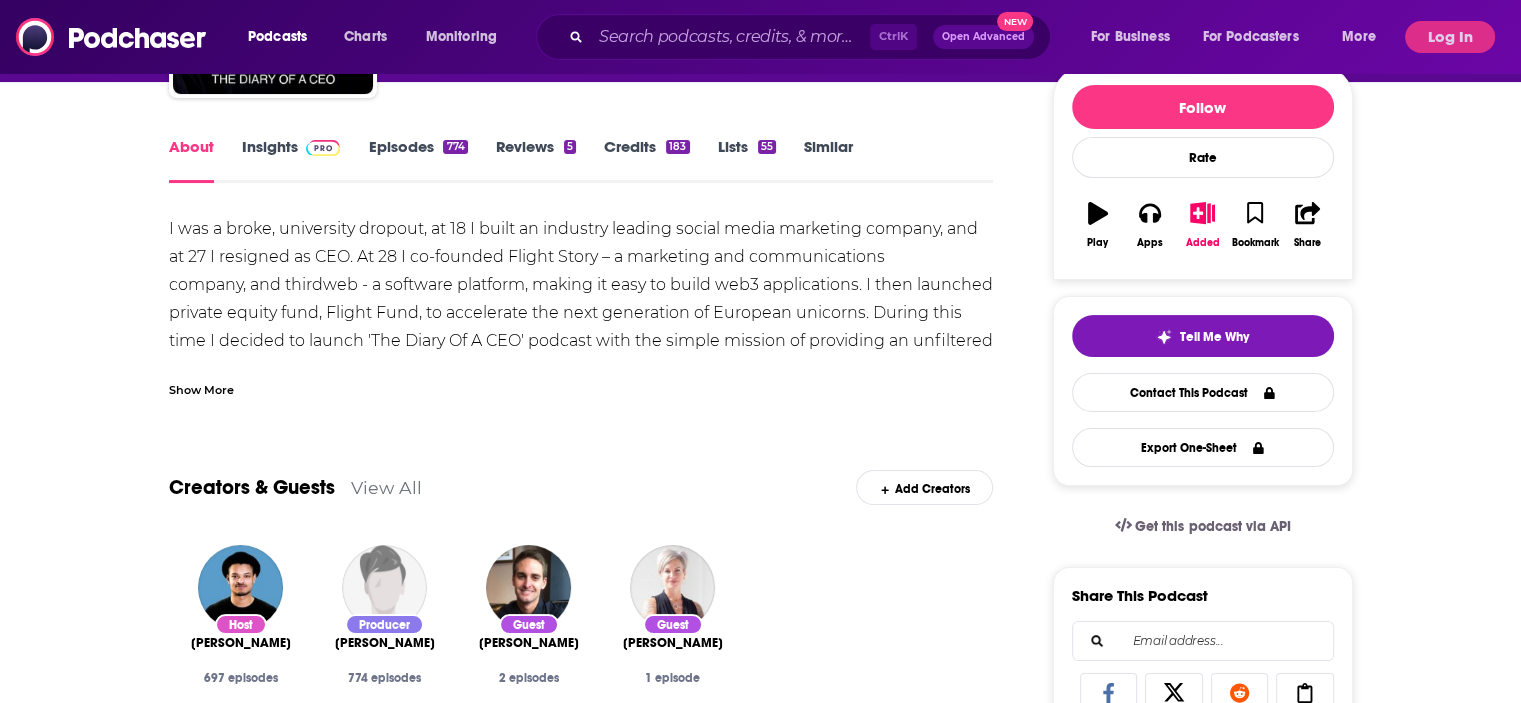 scroll, scrollTop: 300, scrollLeft: 0, axis: vertical 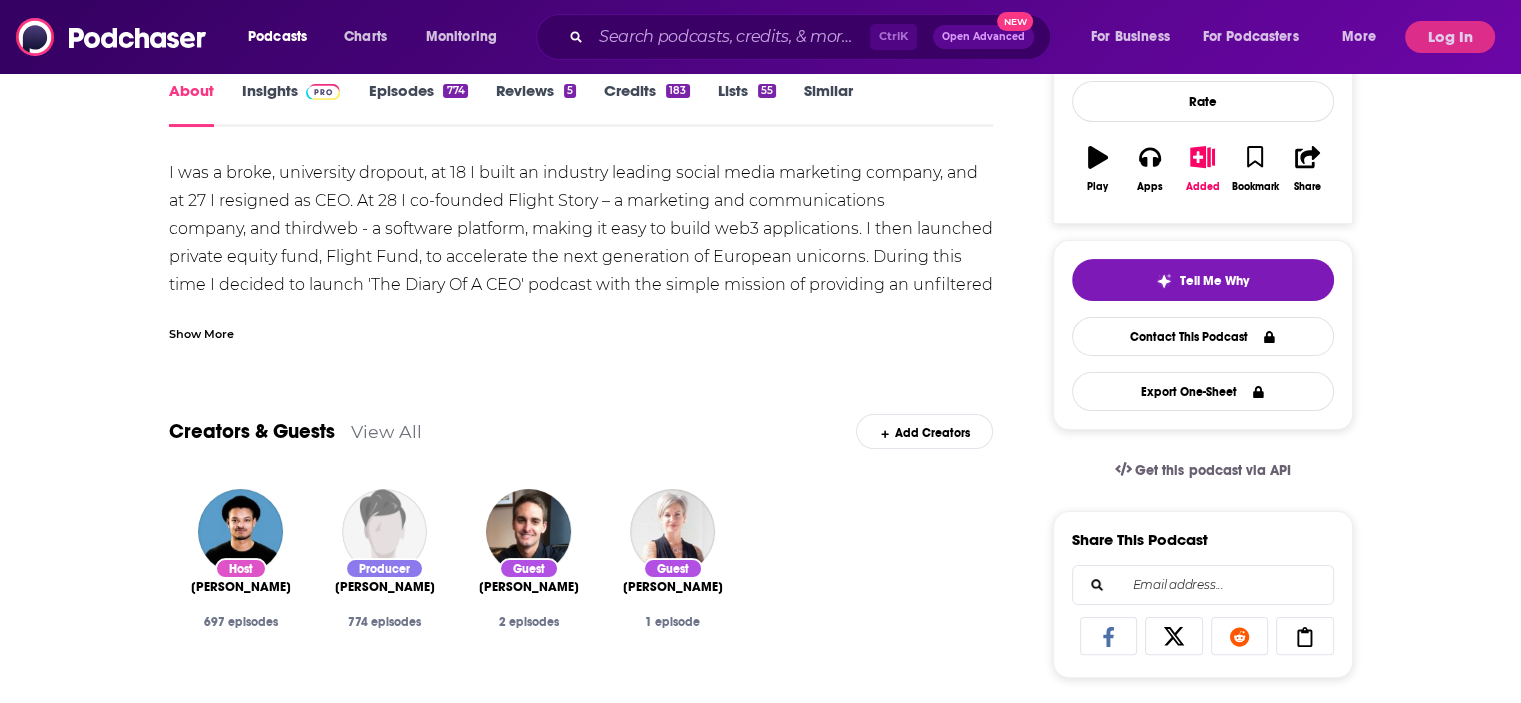 click on "Show More" at bounding box center [201, 332] 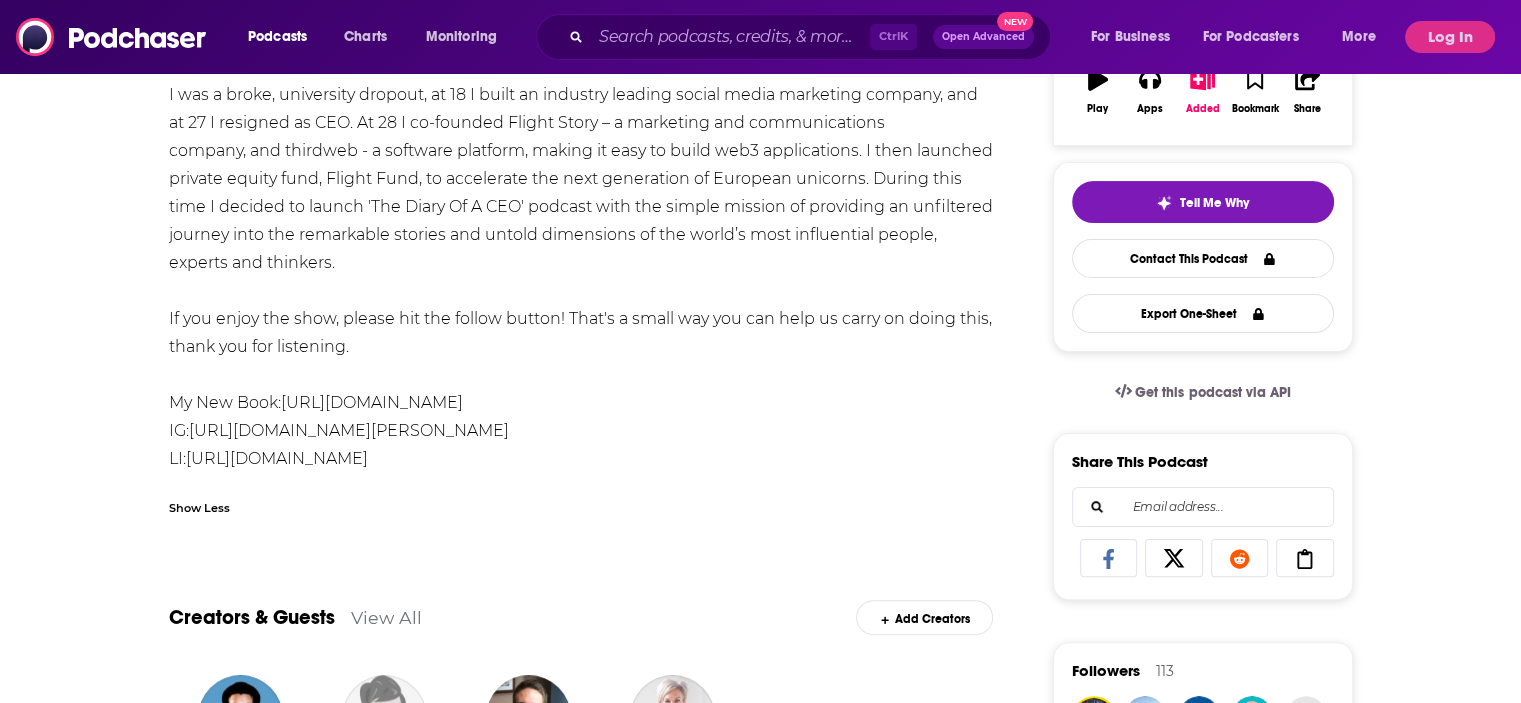 scroll, scrollTop: 400, scrollLeft: 0, axis: vertical 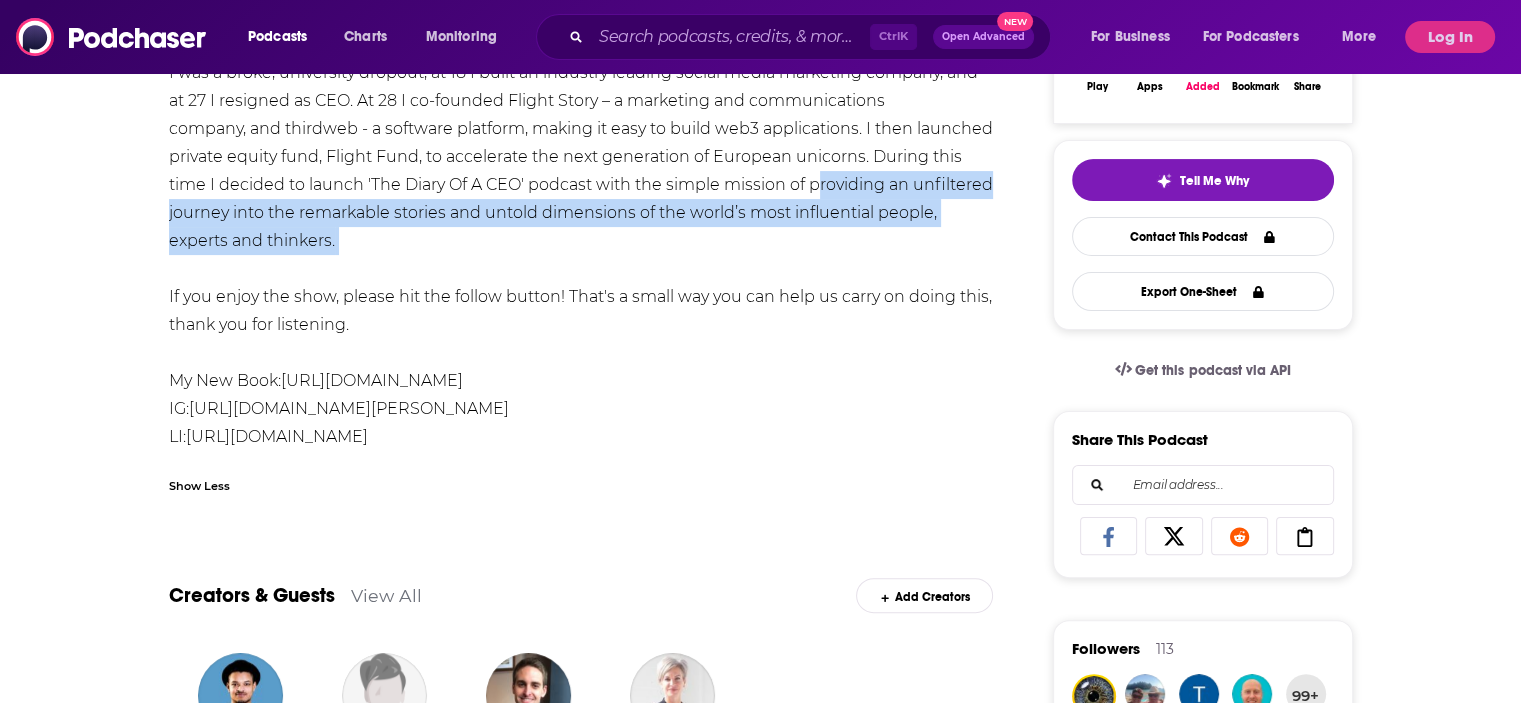 drag, startPoint x: 824, startPoint y: 177, endPoint x: 817, endPoint y: 266, distance: 89.27486 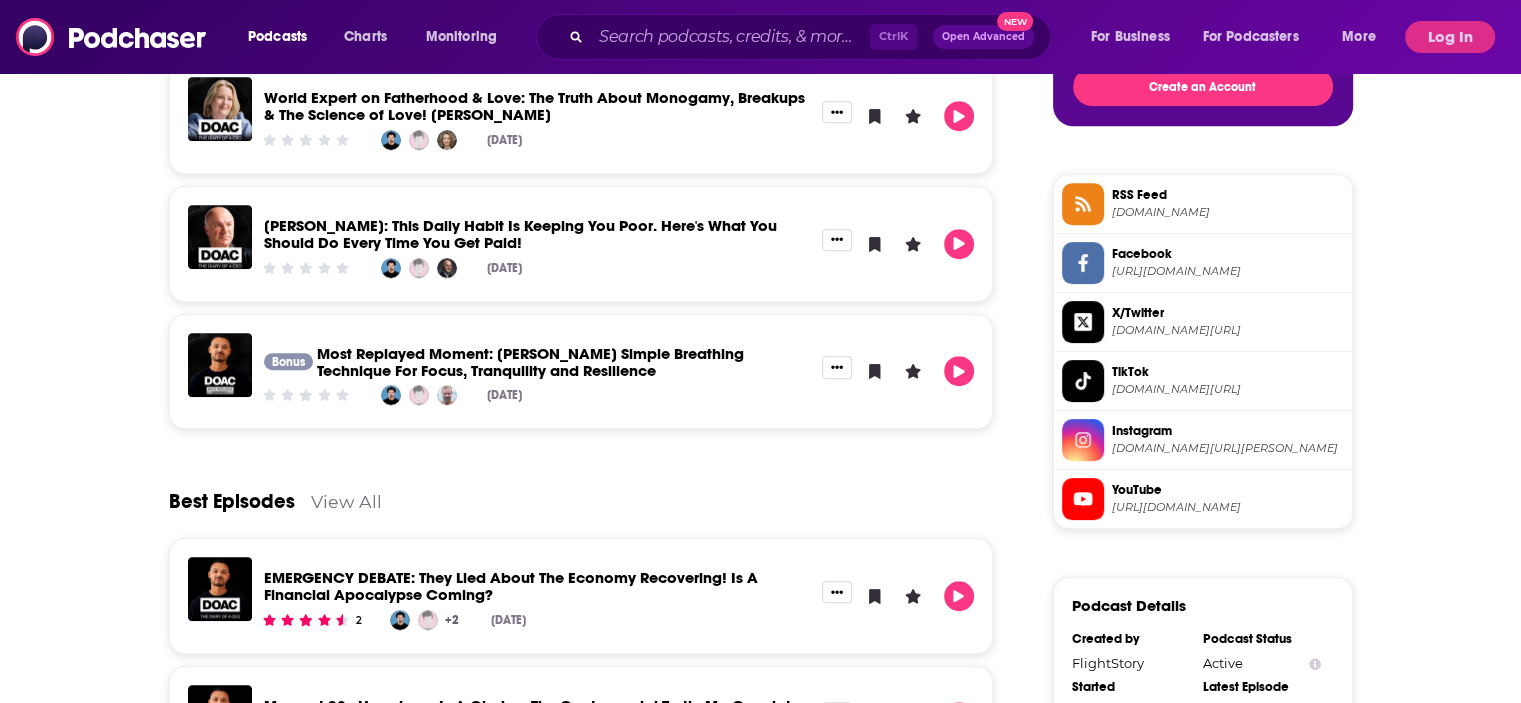 scroll, scrollTop: 1300, scrollLeft: 0, axis: vertical 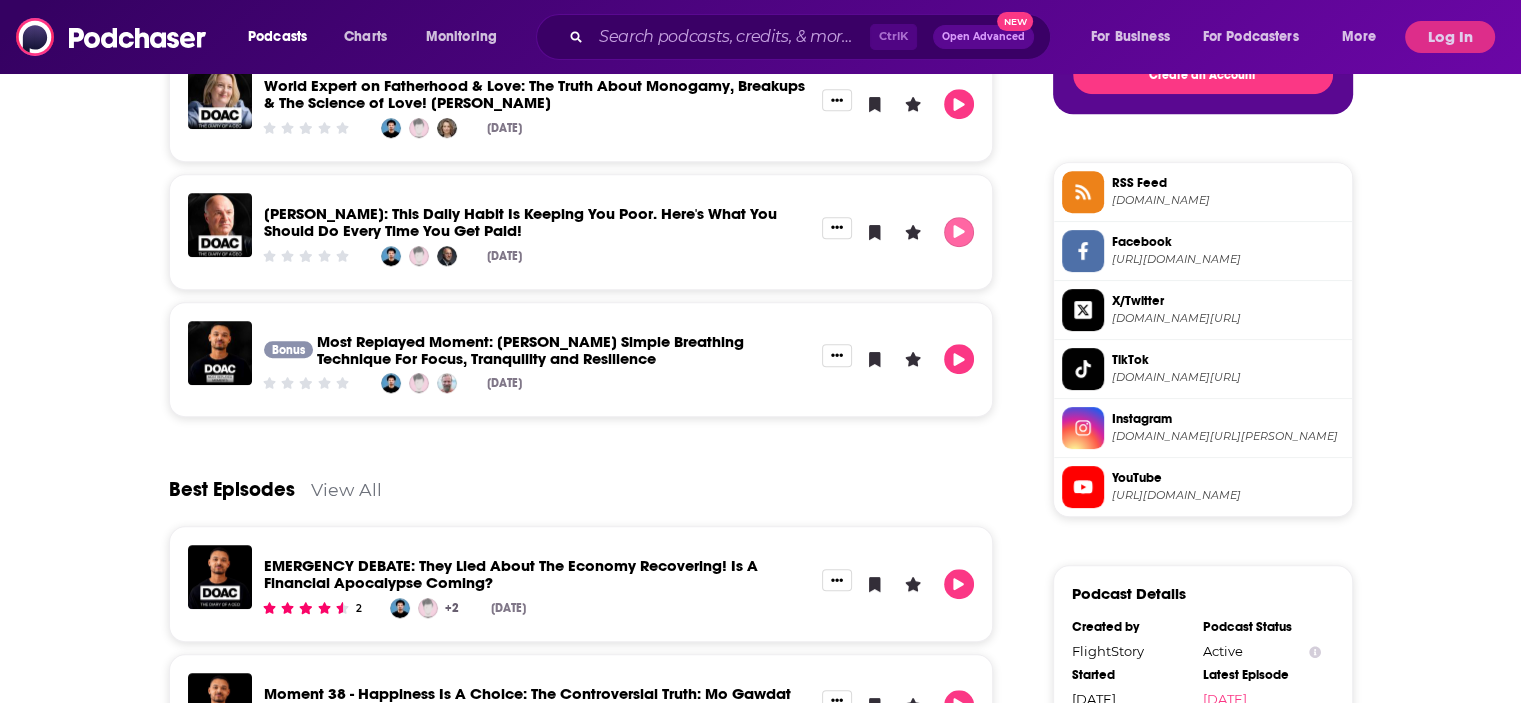 click 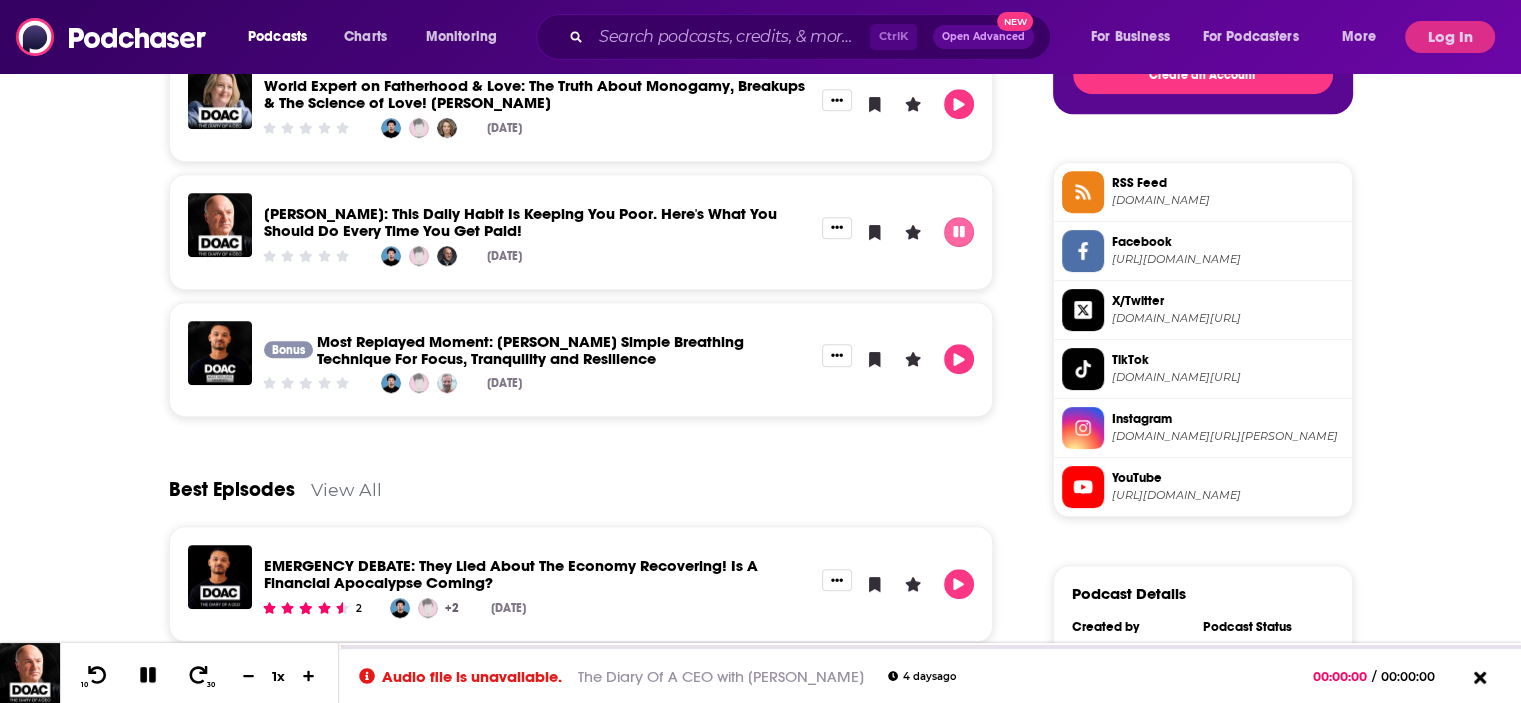 click 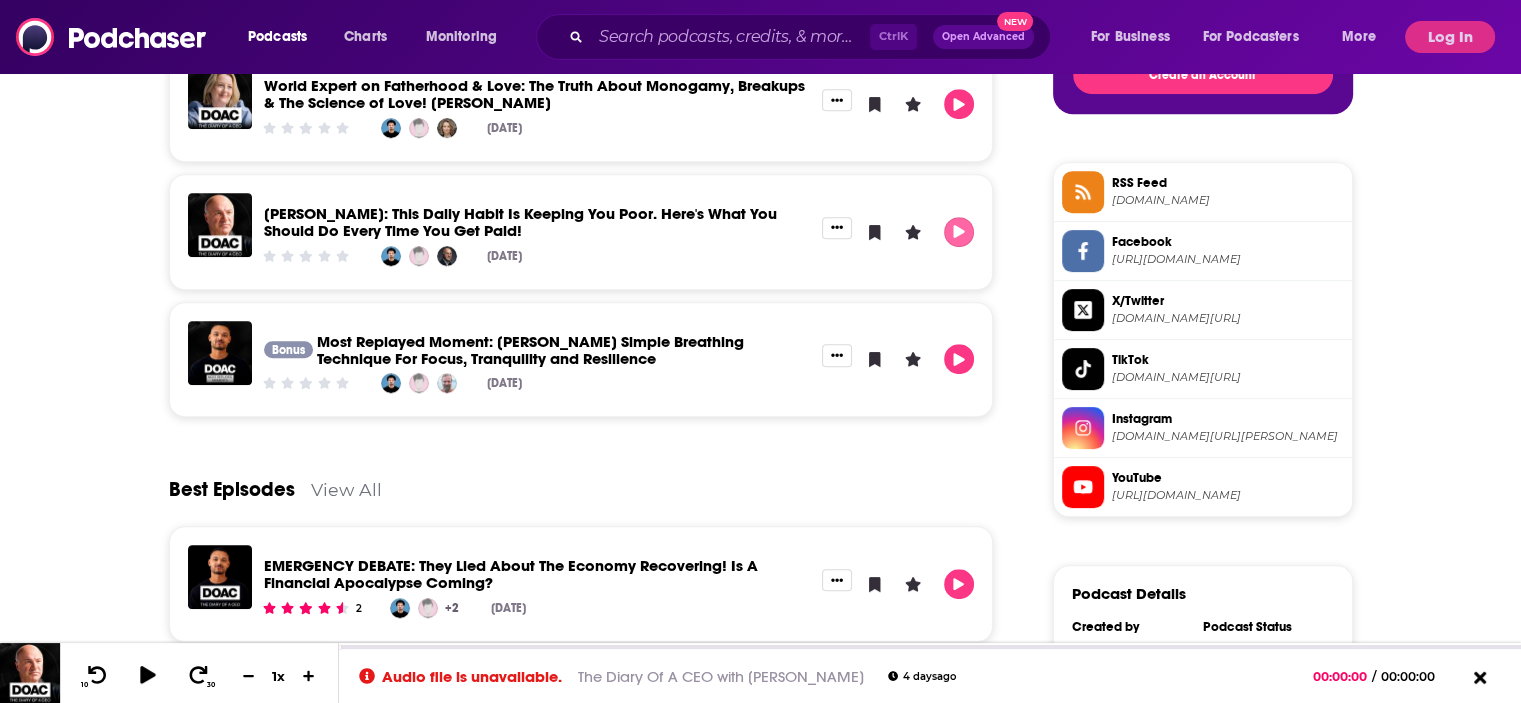 click 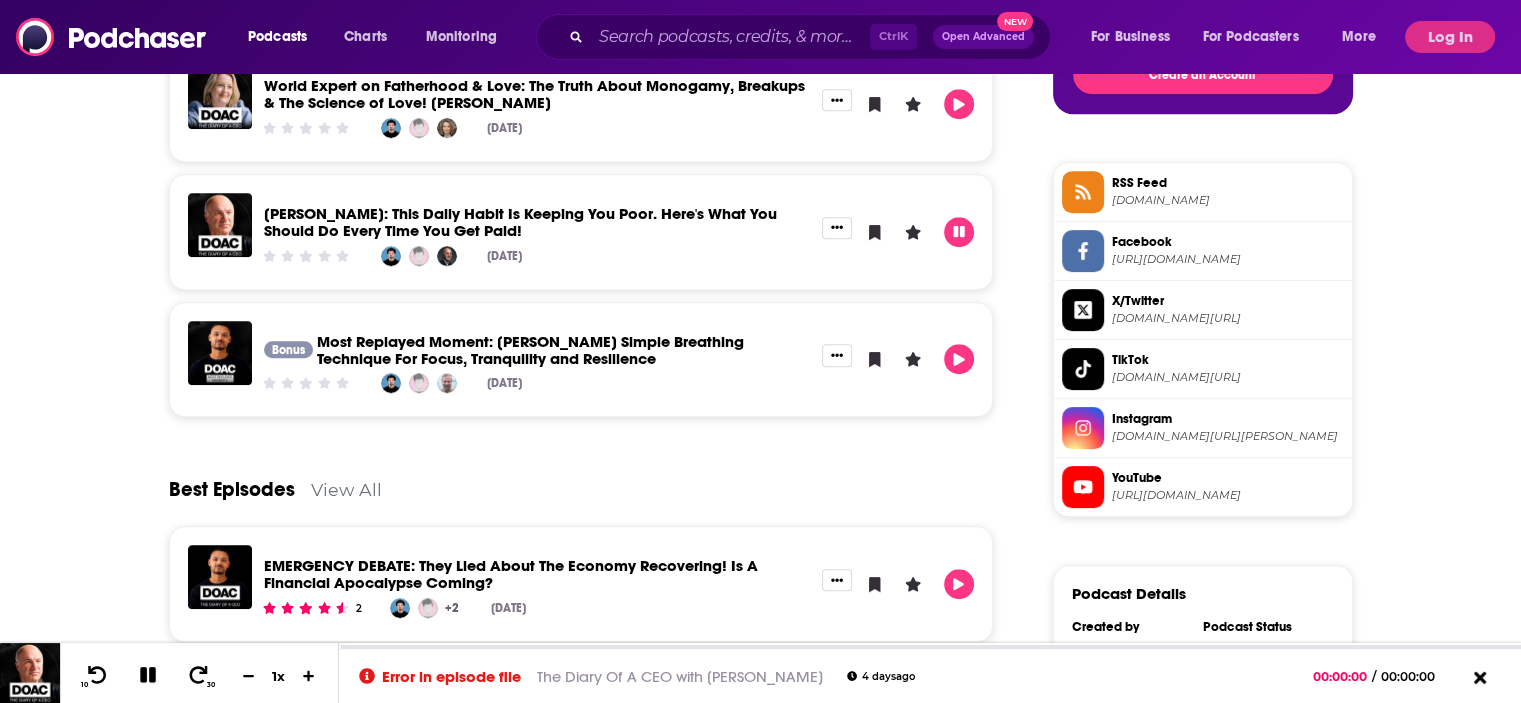 click on "[PERSON_NAME]: This Daily Habit Is Keeping You Poor. Here's What You Should Do Every Time You Get Paid!" at bounding box center (520, 222) 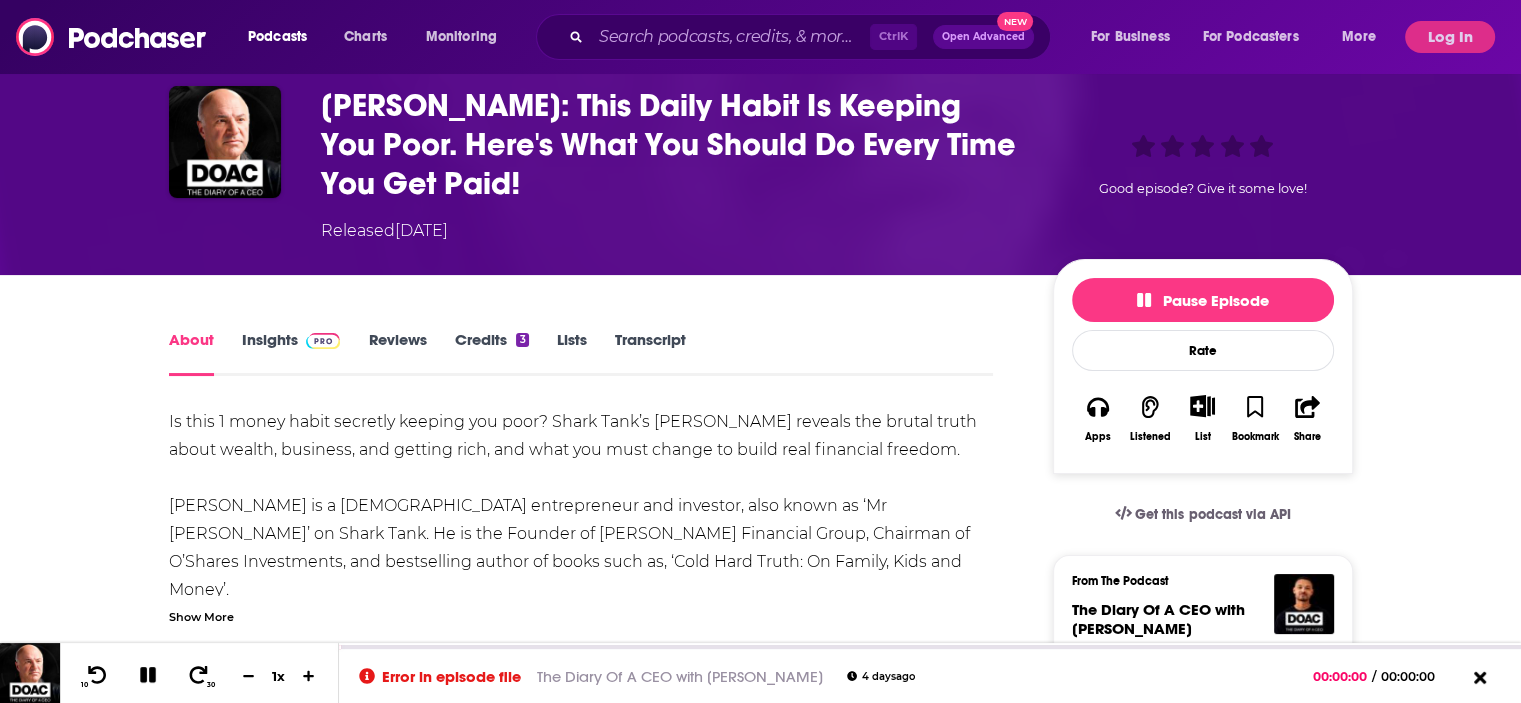 scroll, scrollTop: 100, scrollLeft: 0, axis: vertical 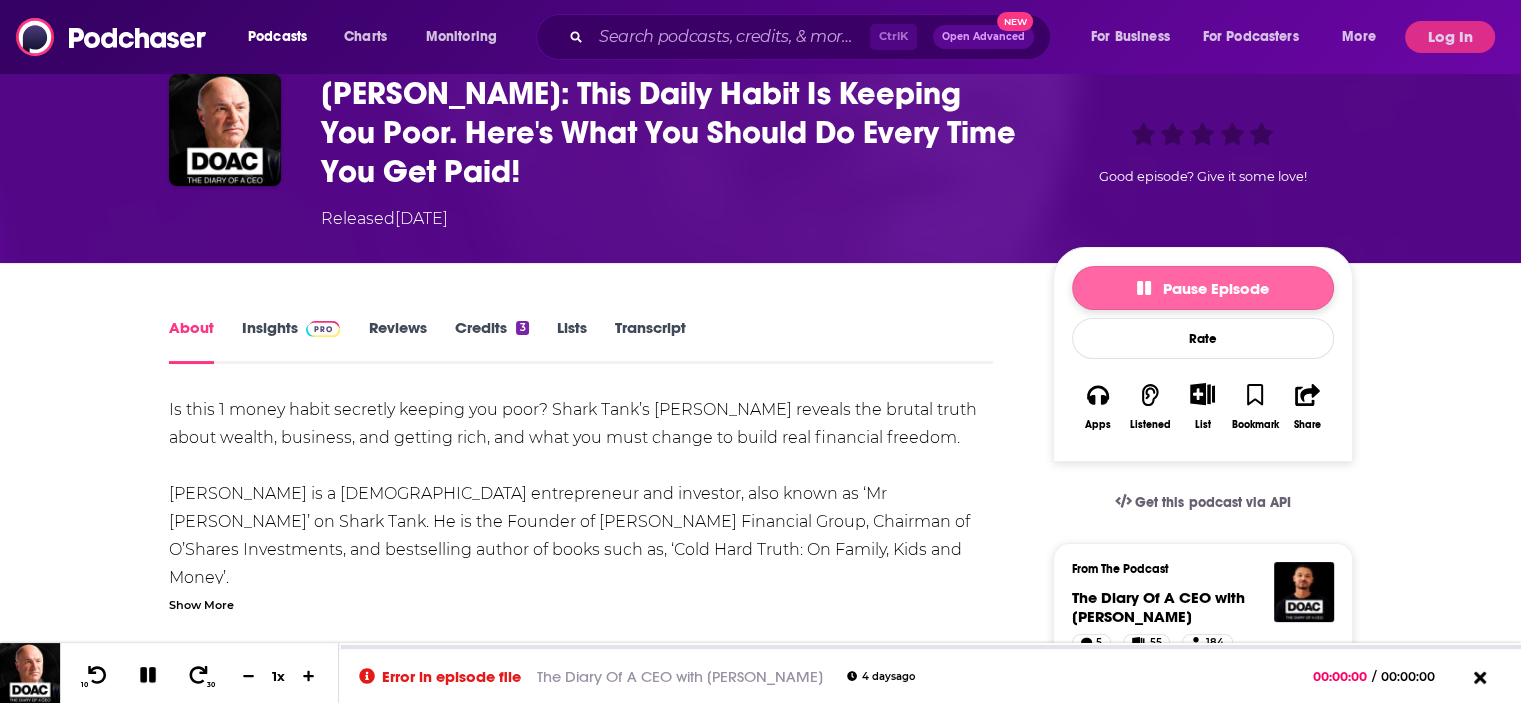 click on "Pause Episode" at bounding box center [1203, 288] 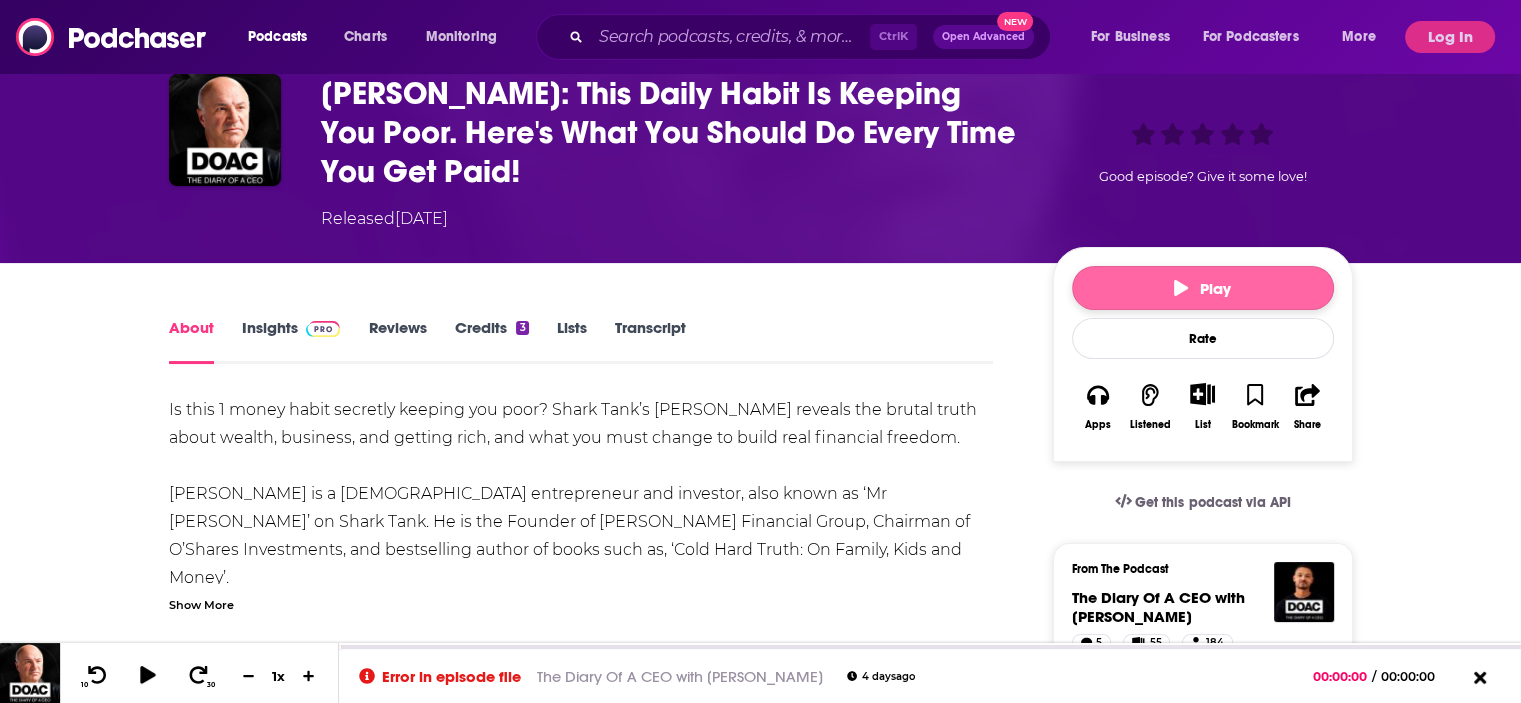 click 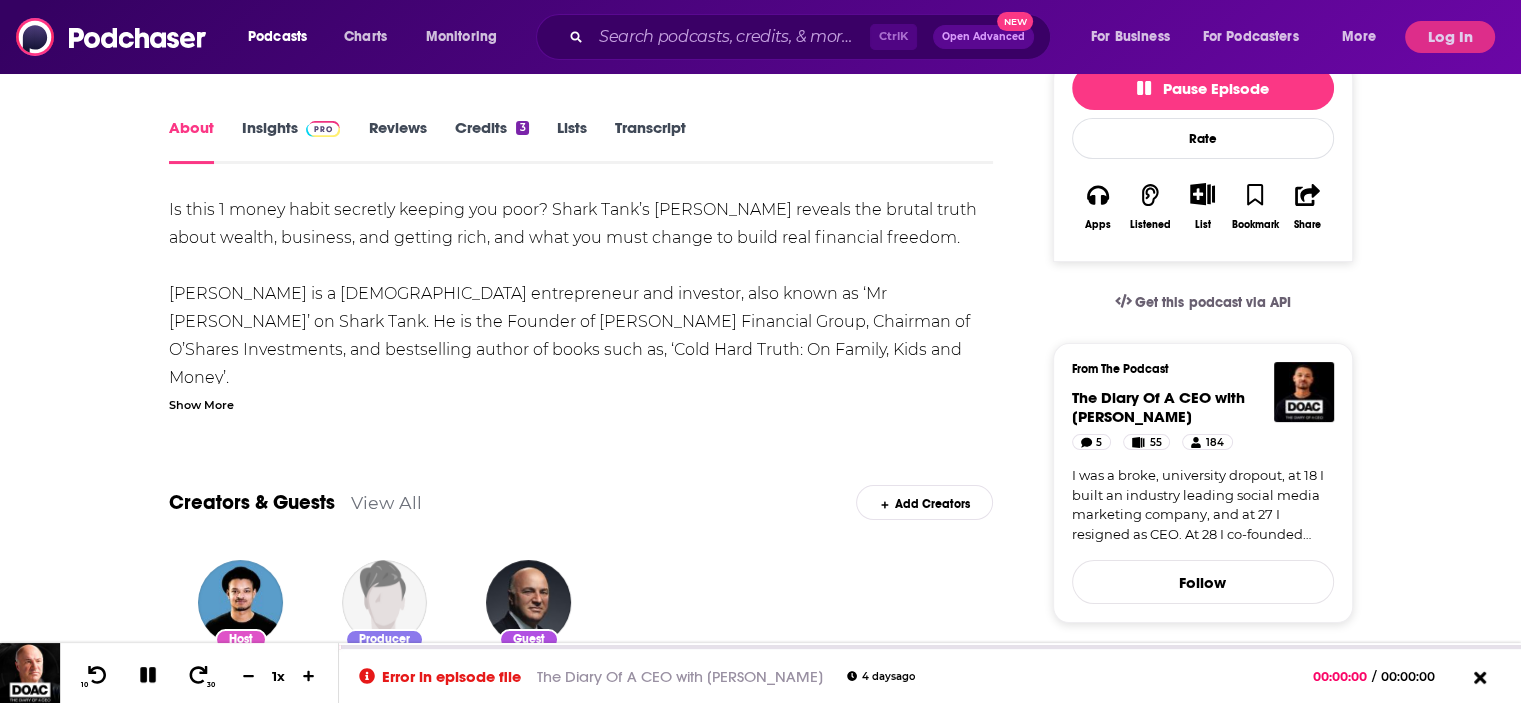 scroll, scrollTop: 0, scrollLeft: 0, axis: both 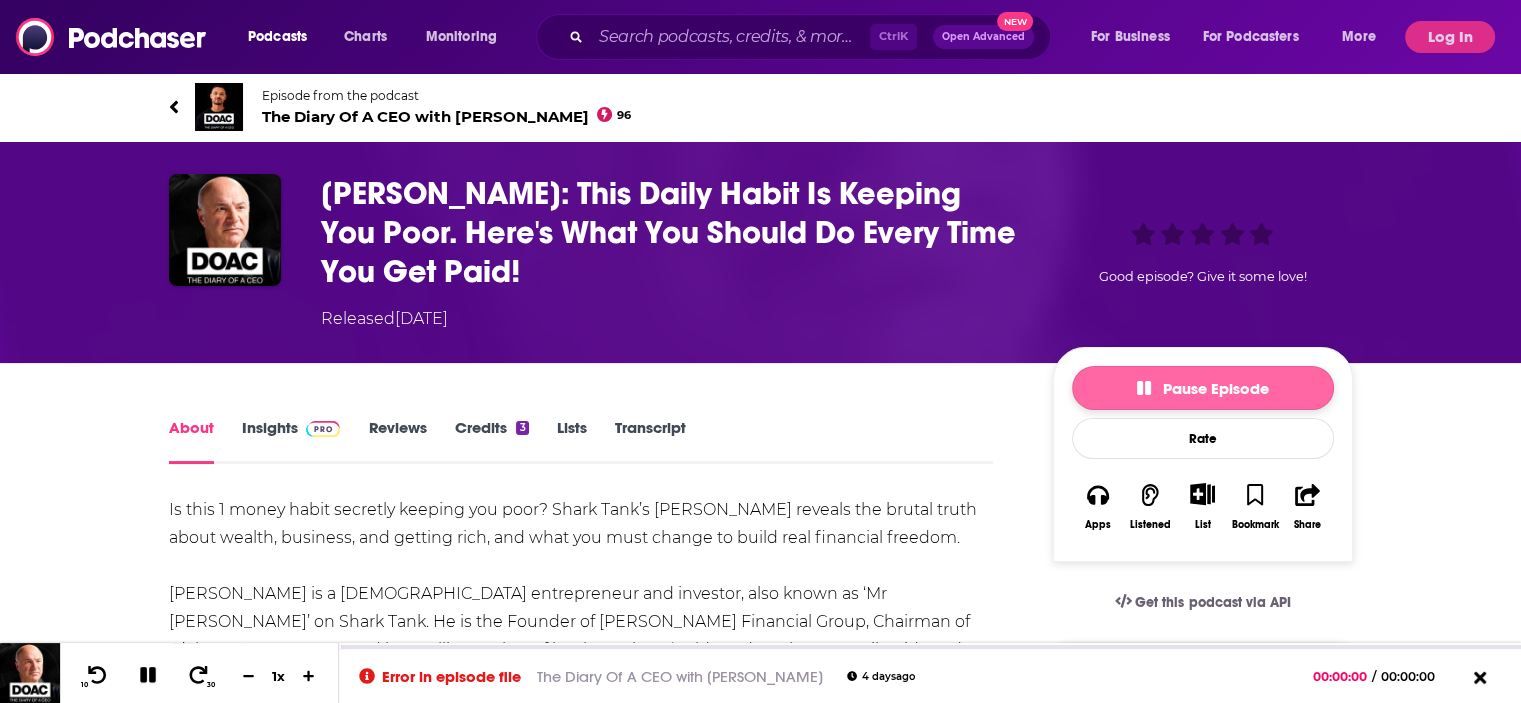 click on "Pause Episode" at bounding box center (1203, 388) 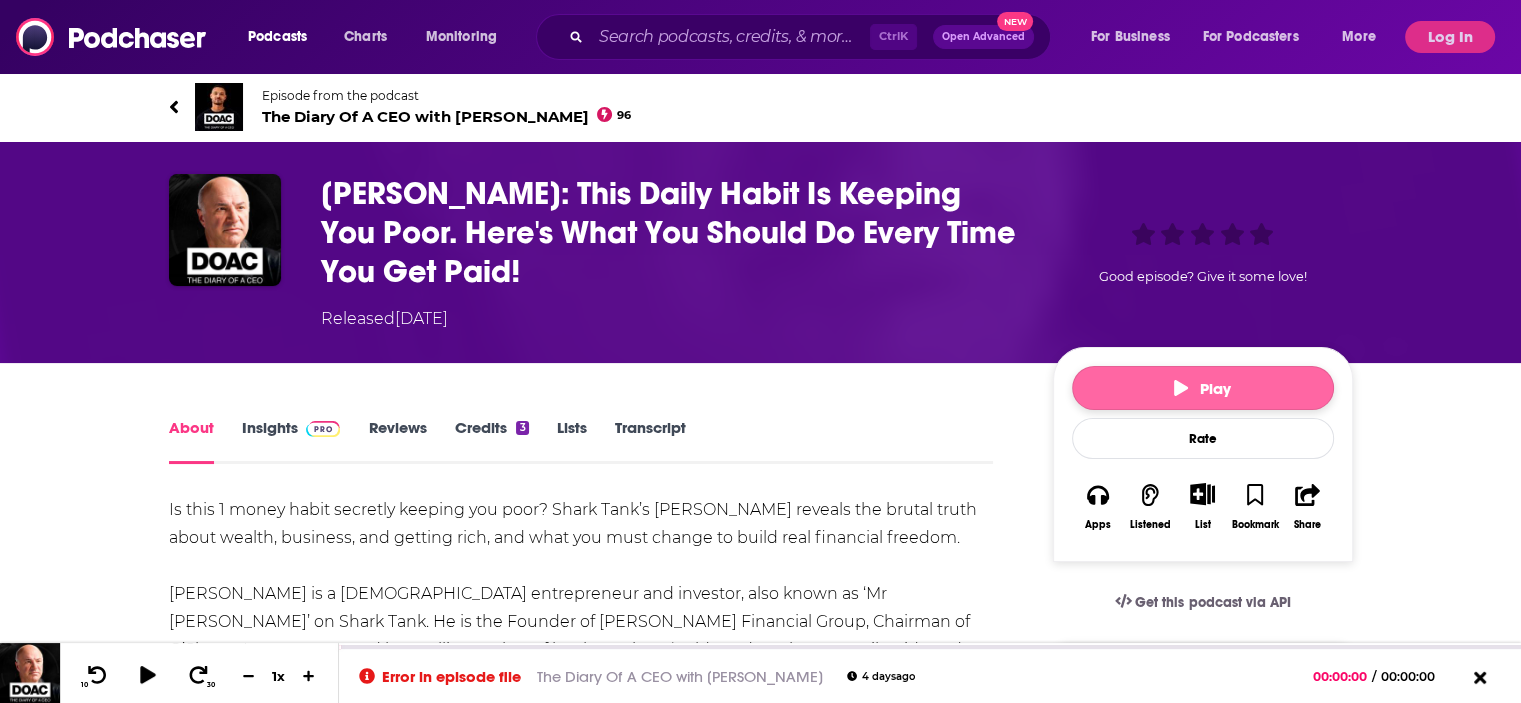 click 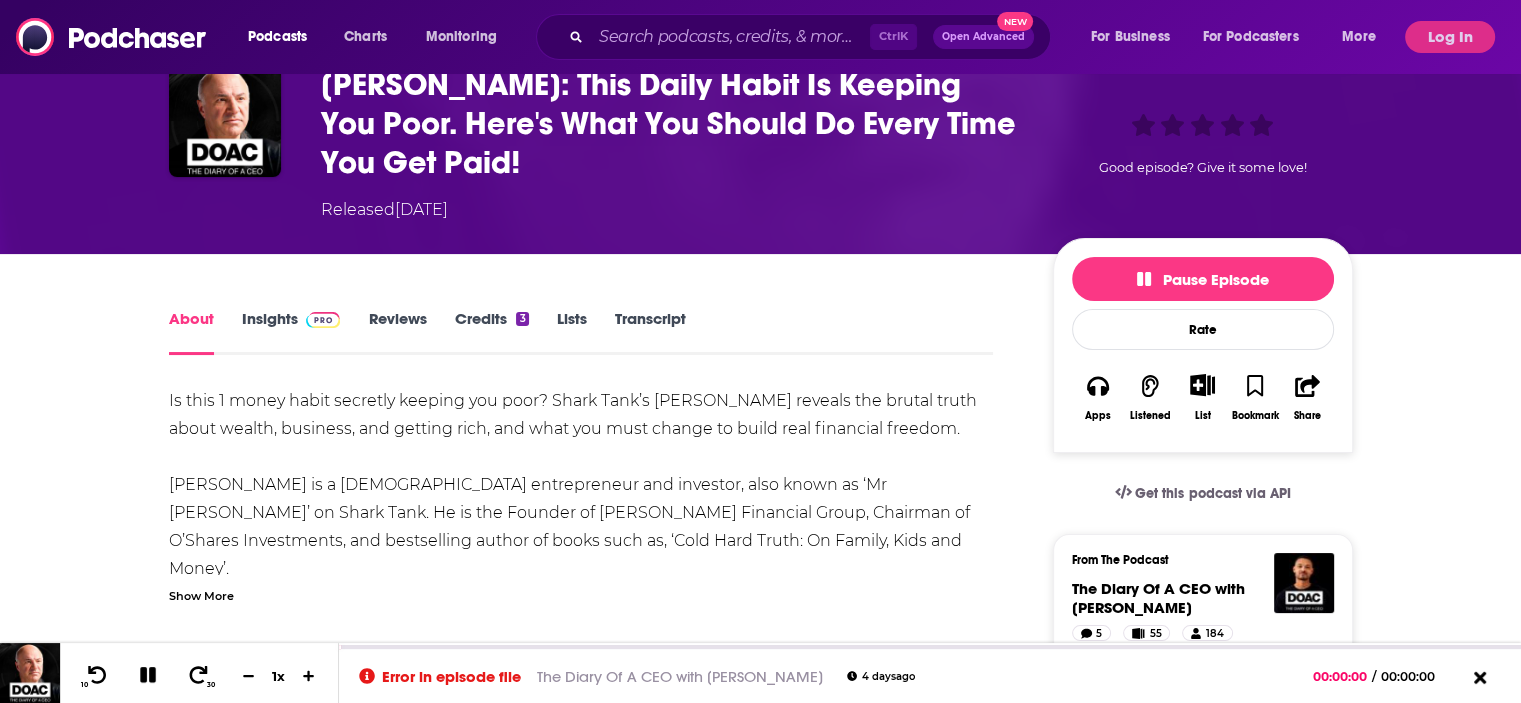 scroll, scrollTop: 100, scrollLeft: 0, axis: vertical 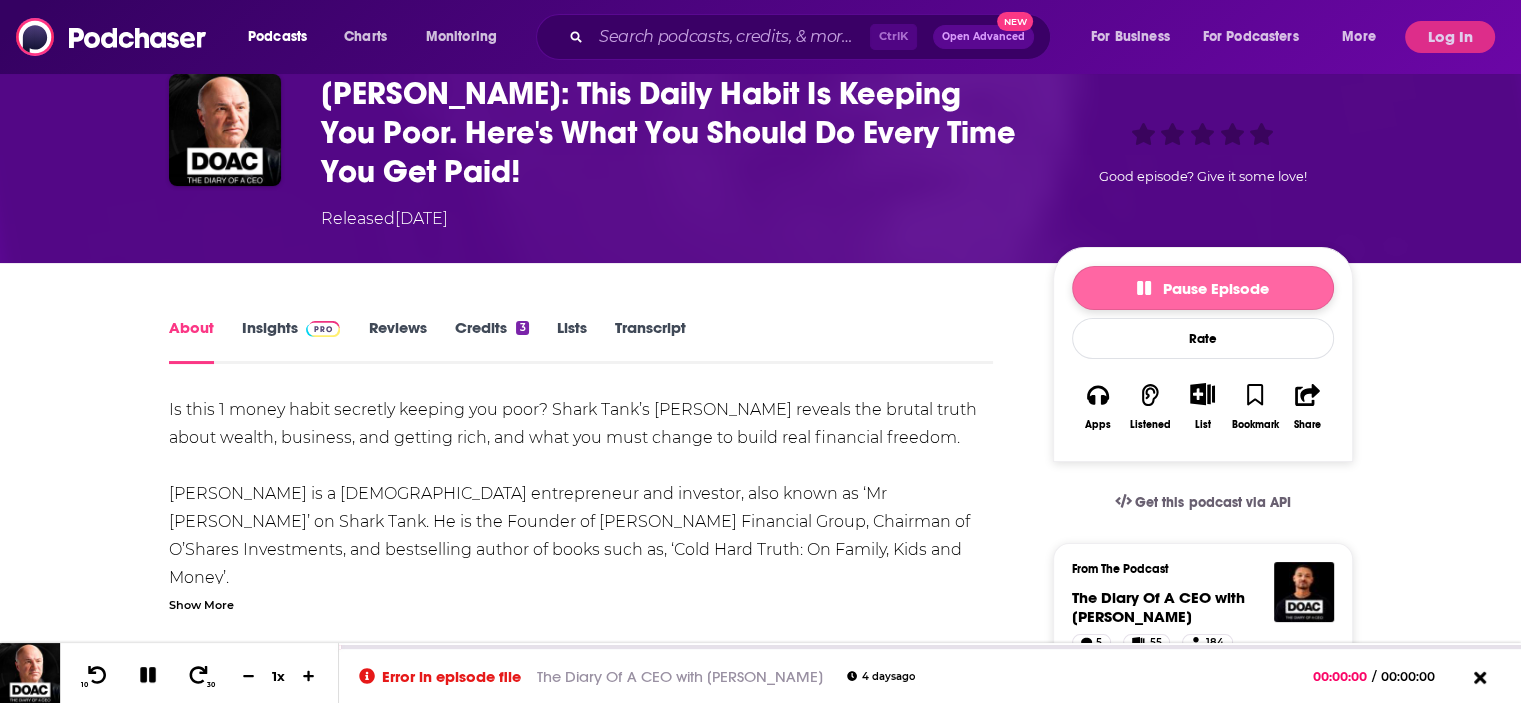 click on "Pause Episode" at bounding box center [1203, 288] 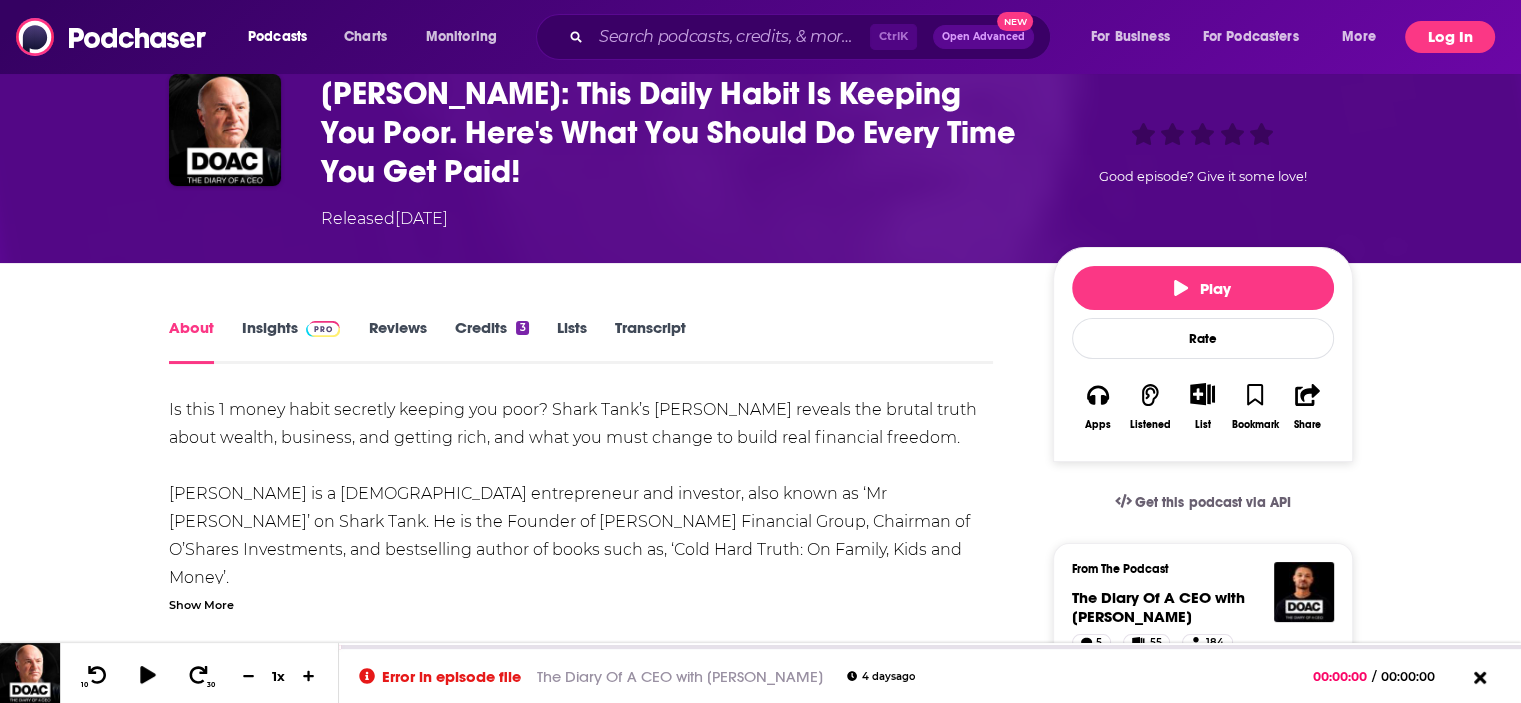 click on "Log In" at bounding box center (1450, 37) 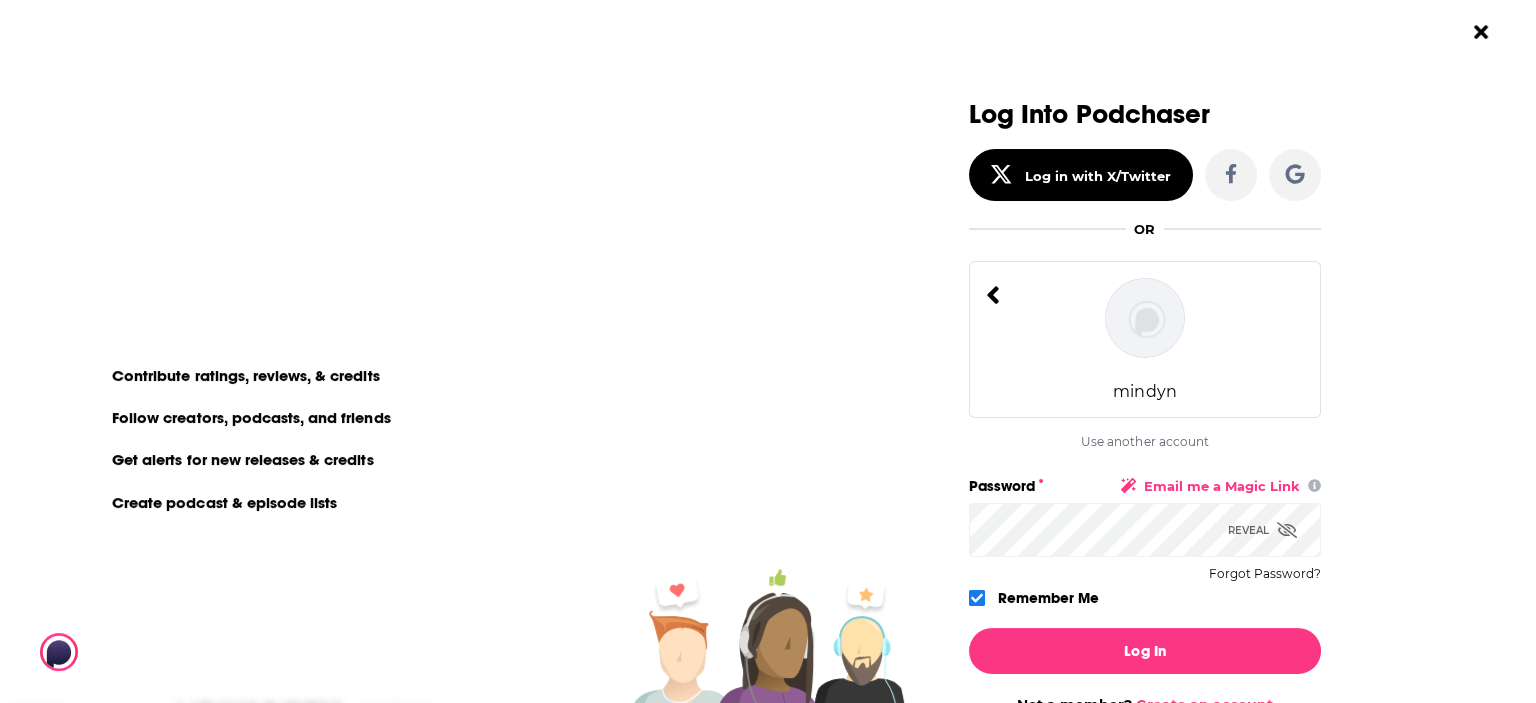 scroll, scrollTop: 0, scrollLeft: 0, axis: both 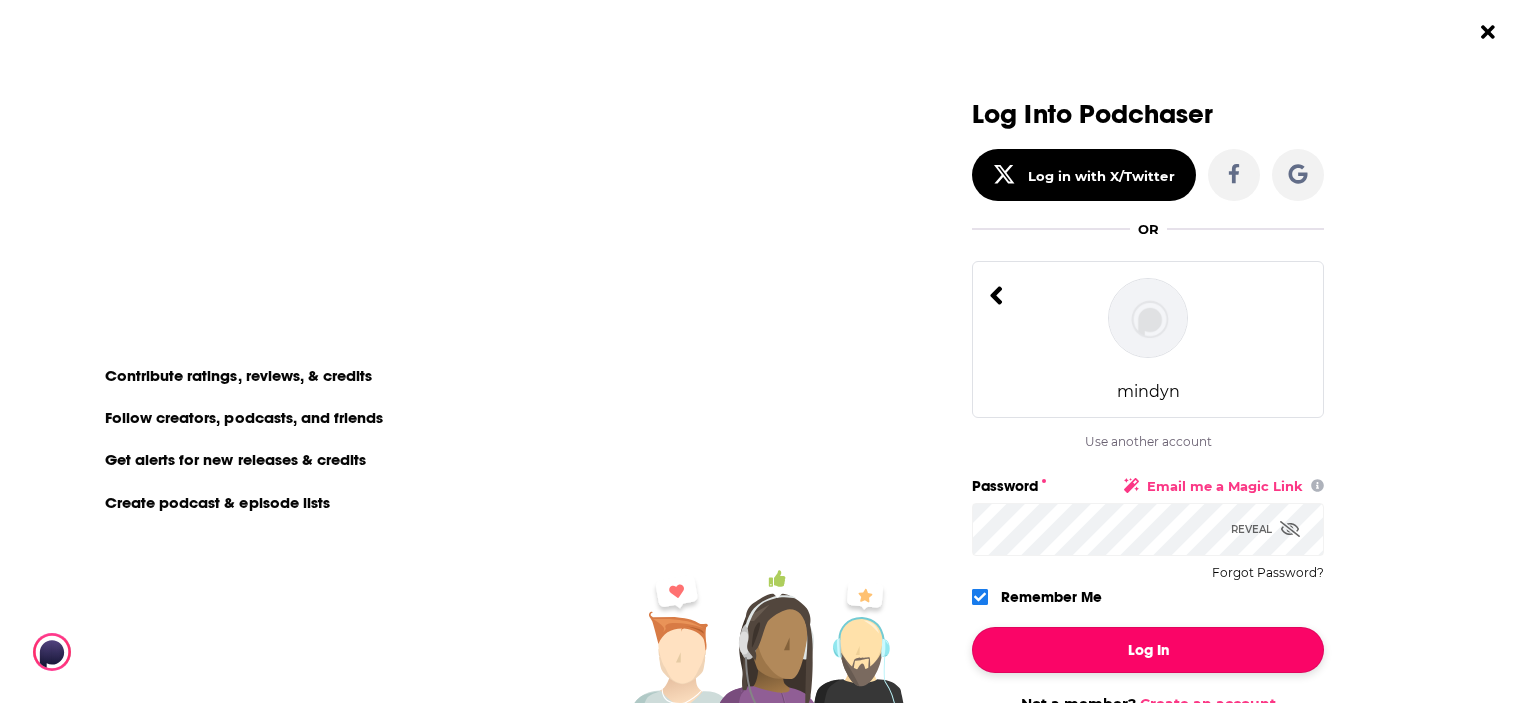 click on "Log In" at bounding box center (1148, 650) 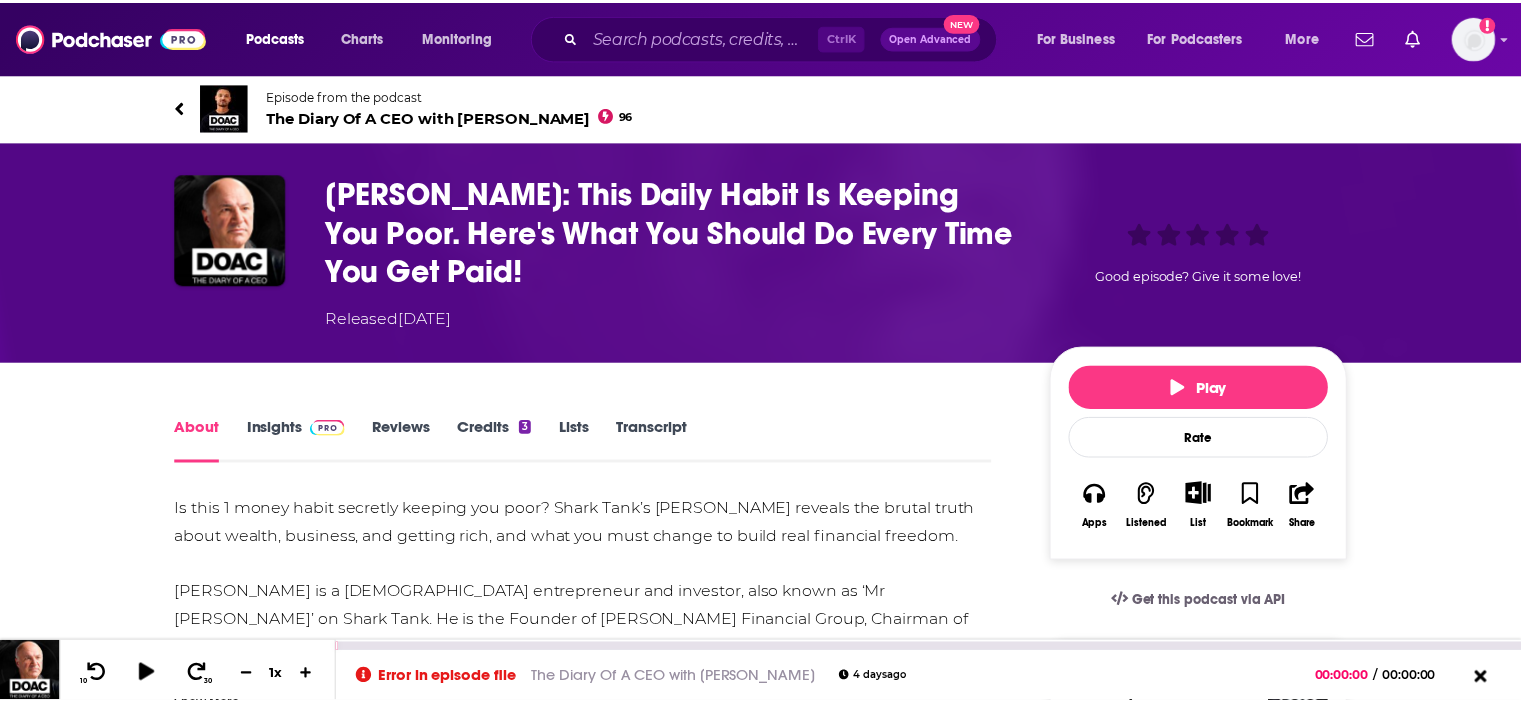 scroll, scrollTop: 100, scrollLeft: 0, axis: vertical 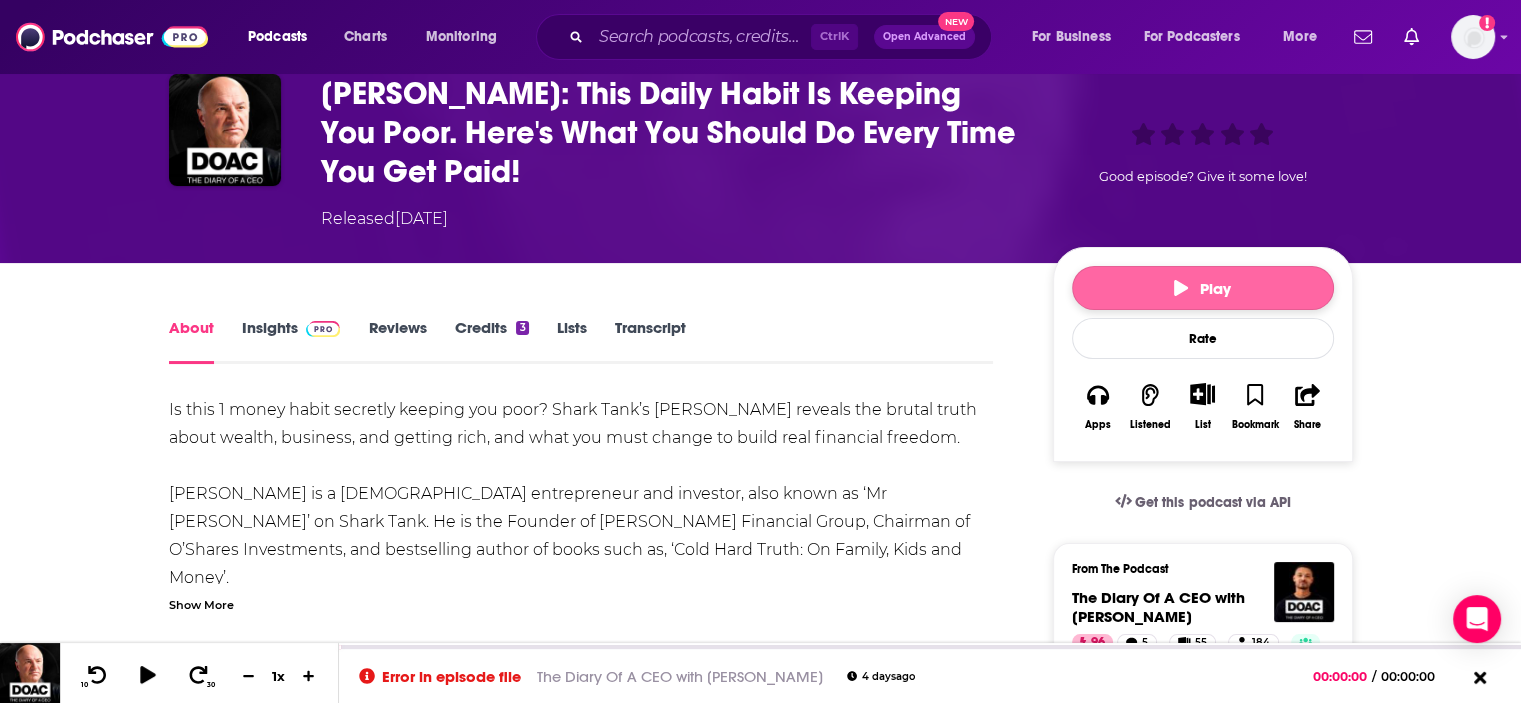 click 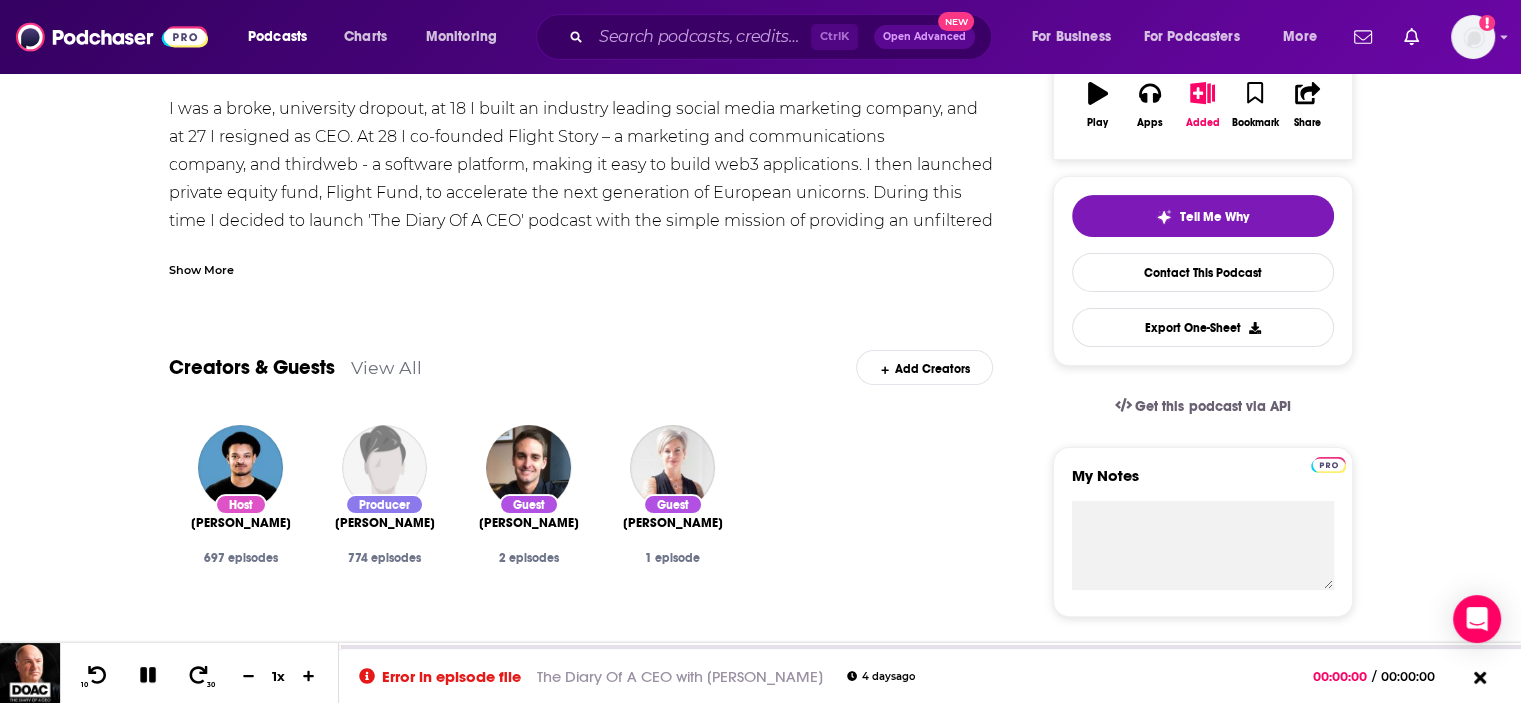 scroll, scrollTop: 762, scrollLeft: 0, axis: vertical 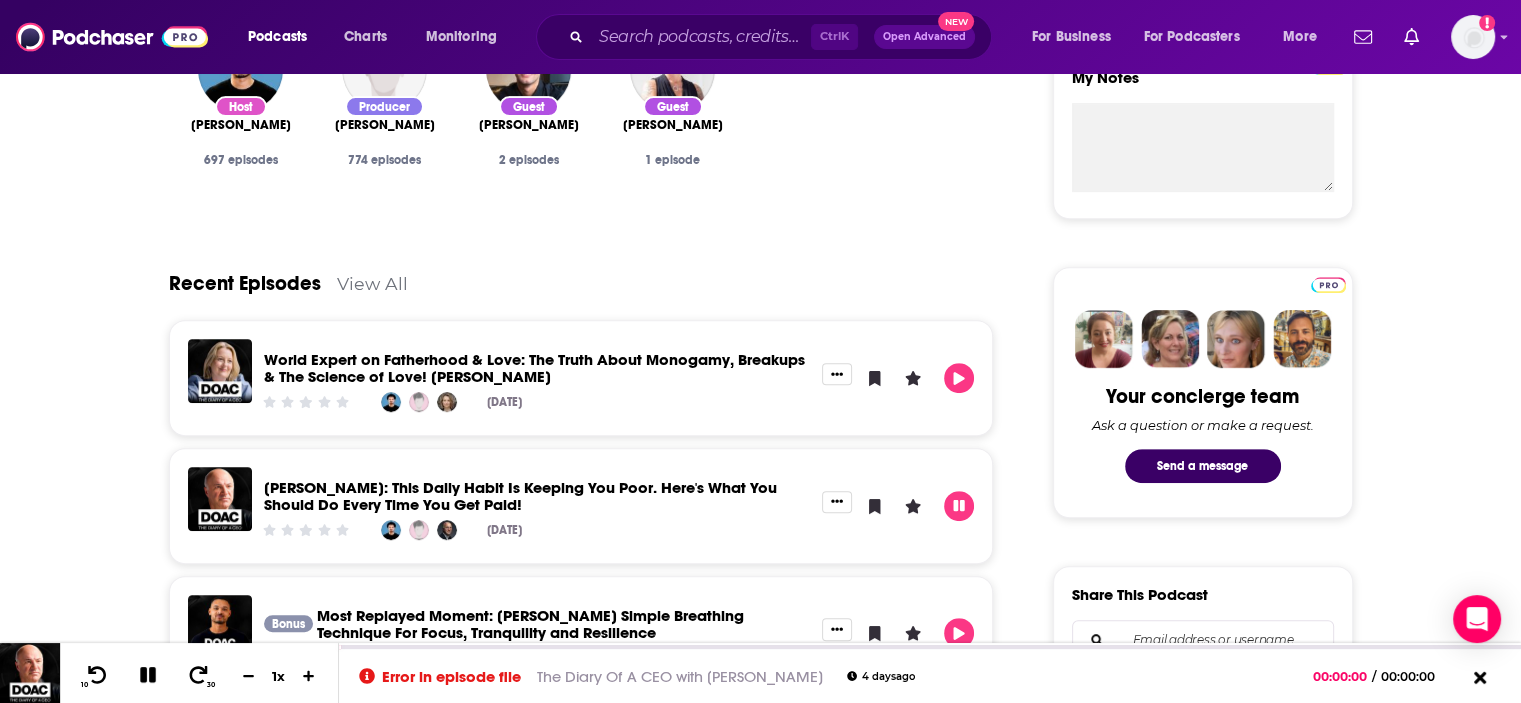 click on "View All" at bounding box center (372, 283) 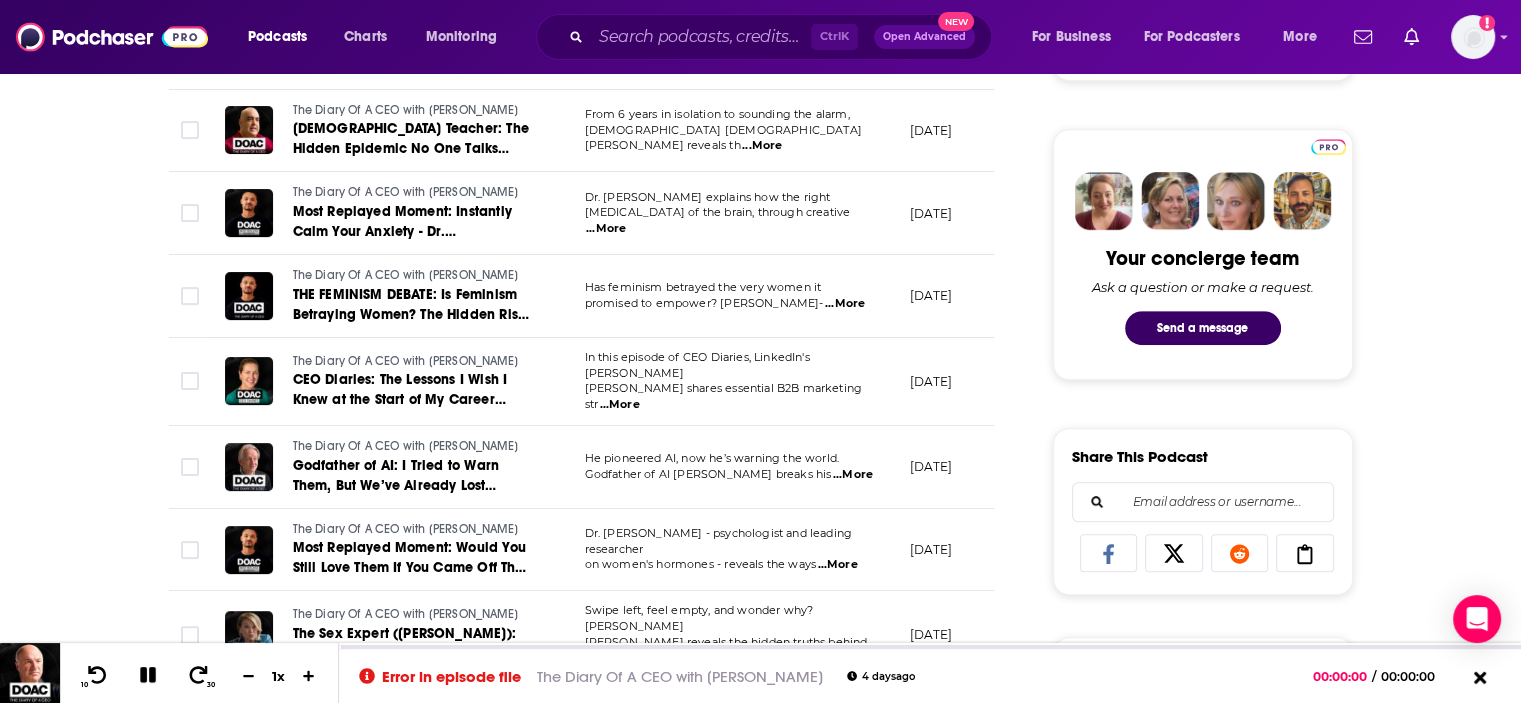 scroll, scrollTop: 1000, scrollLeft: 0, axis: vertical 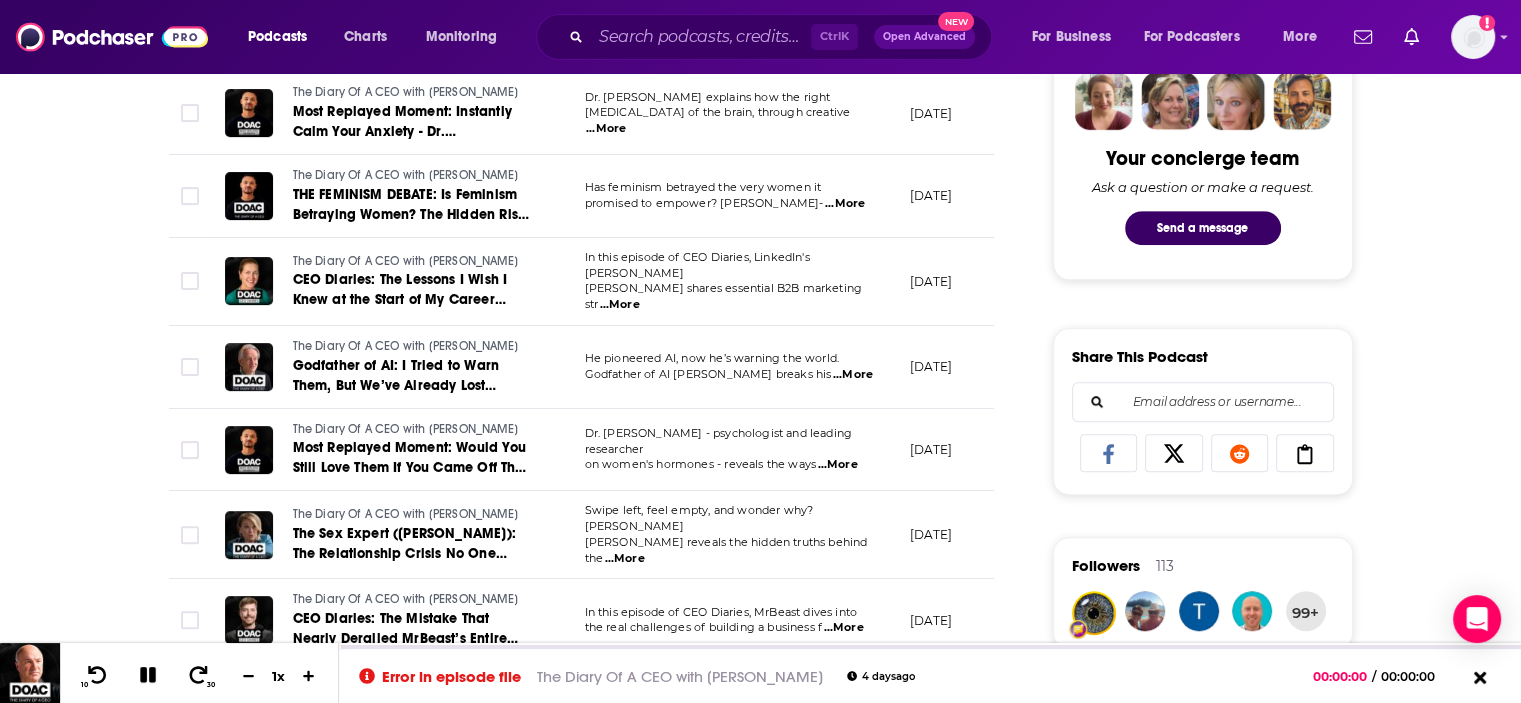 click on "...More" at bounding box center [620, 305] 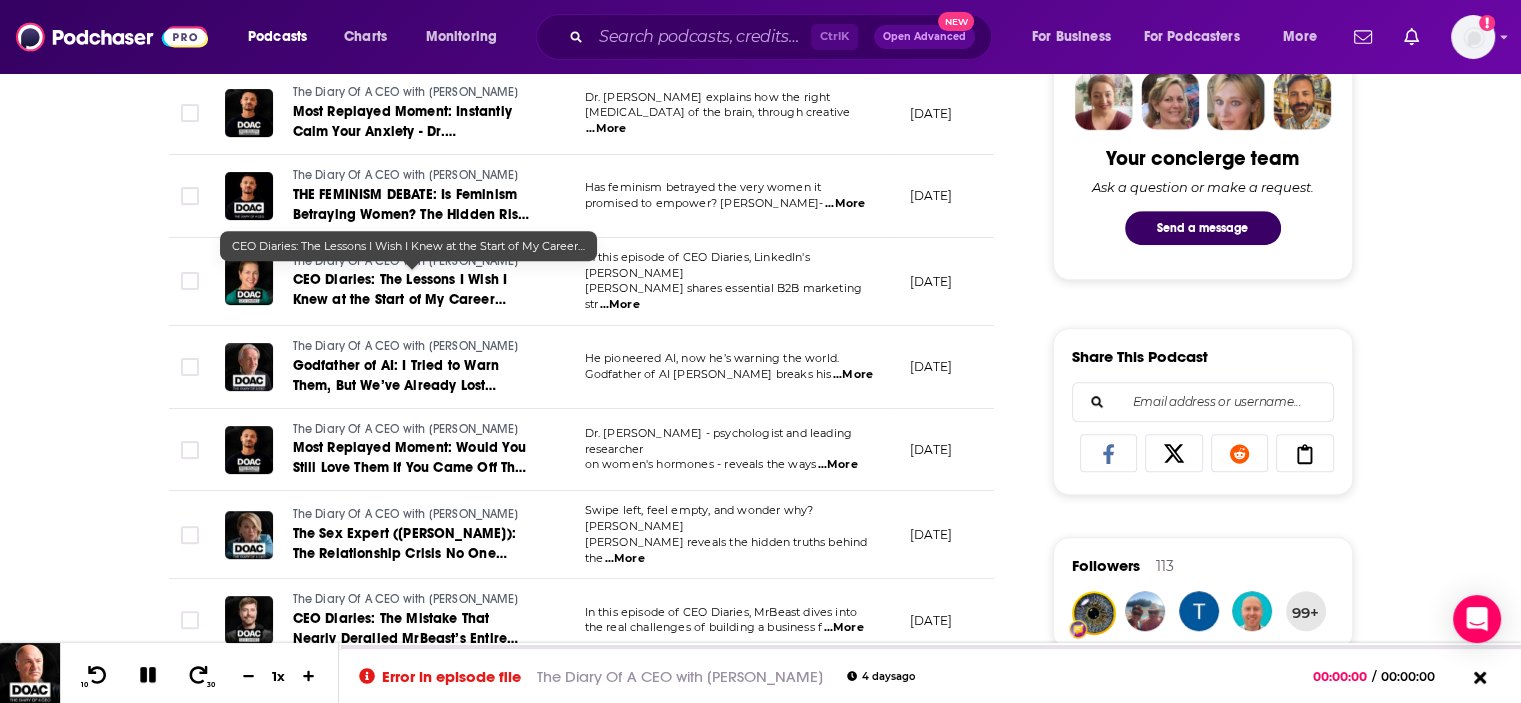click on "CEO Diaries: The Lessons I Wish I Knew at the Start of My Career…" at bounding box center [400, 289] 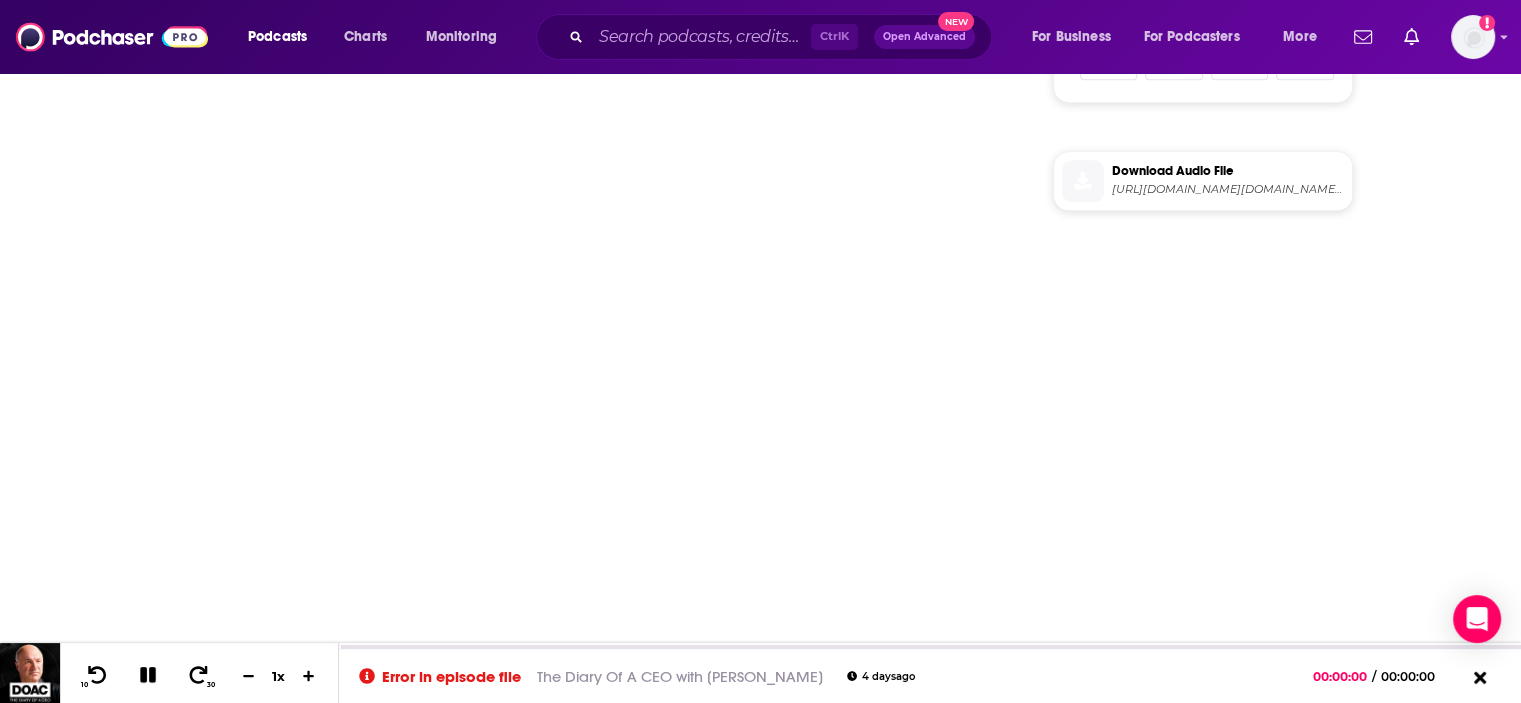 scroll, scrollTop: 0, scrollLeft: 0, axis: both 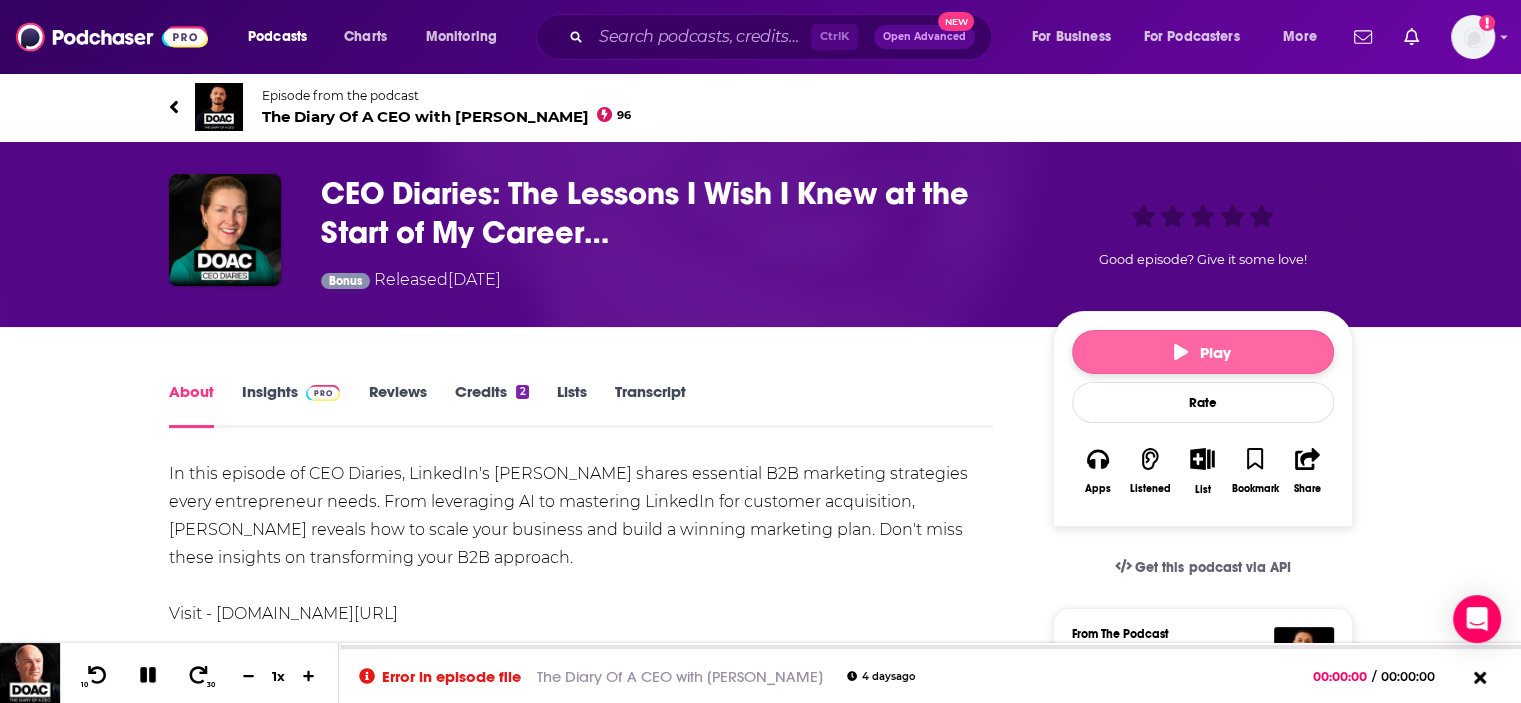 click on "Play" at bounding box center (1202, 352) 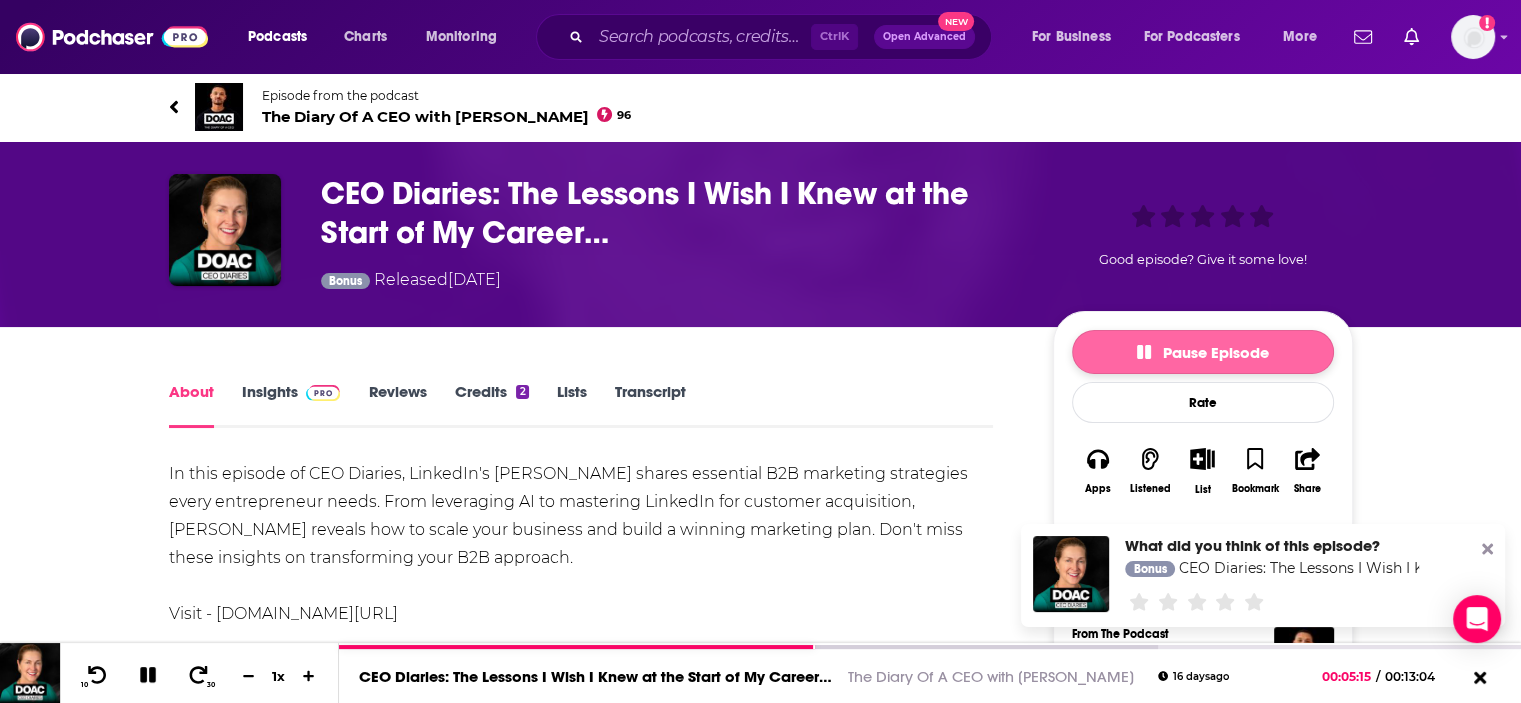 click on "Pause Episode" at bounding box center (1203, 352) 